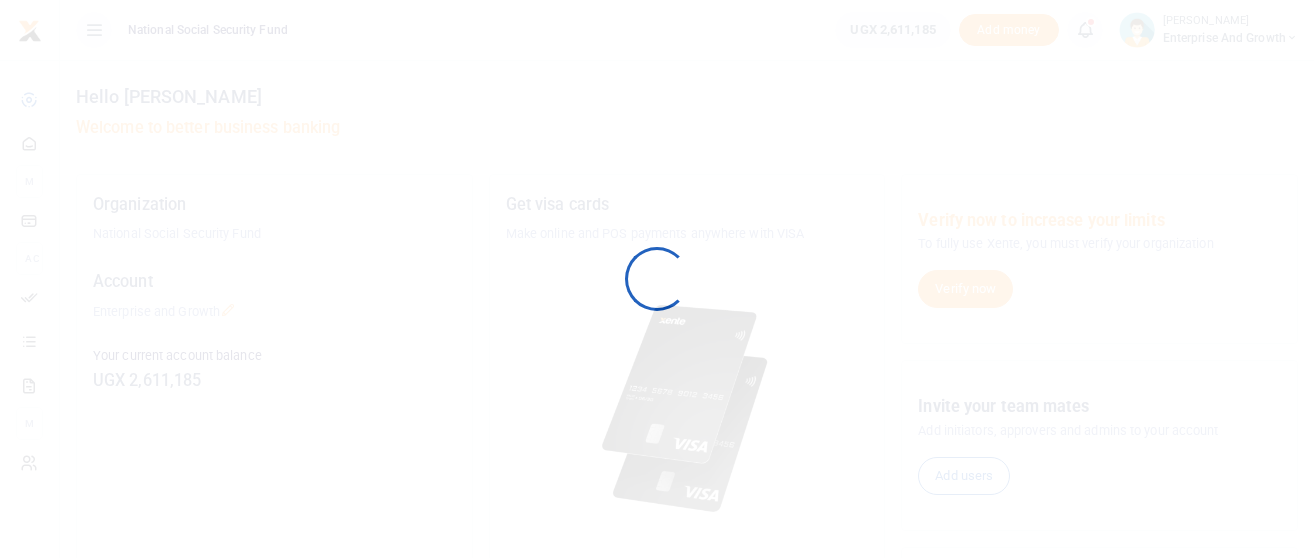 scroll, scrollTop: 0, scrollLeft: 0, axis: both 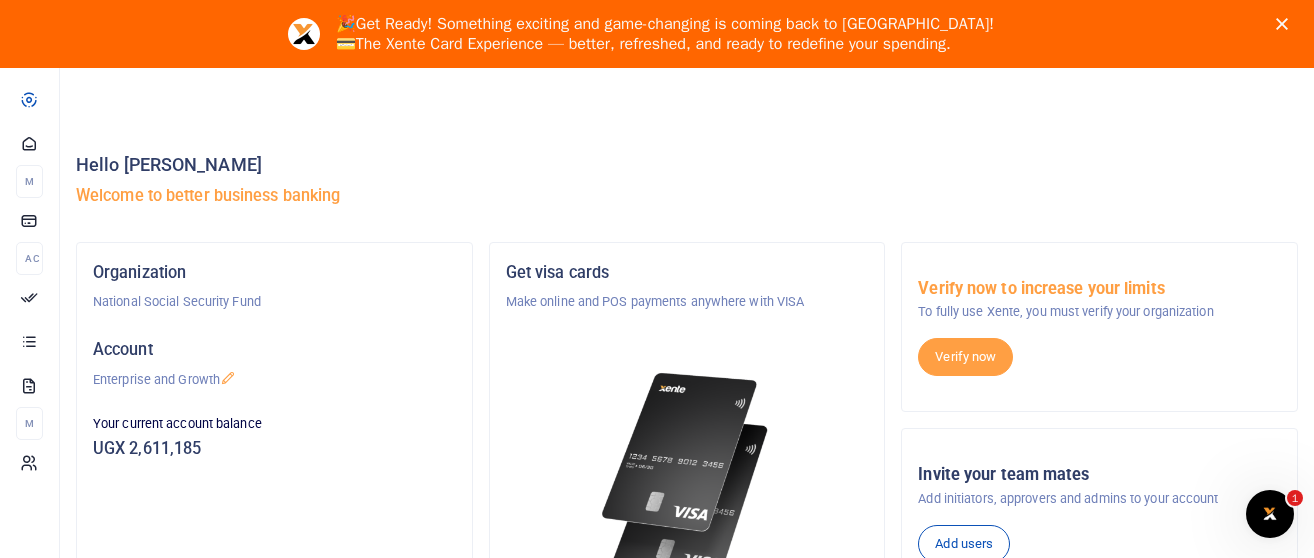 click 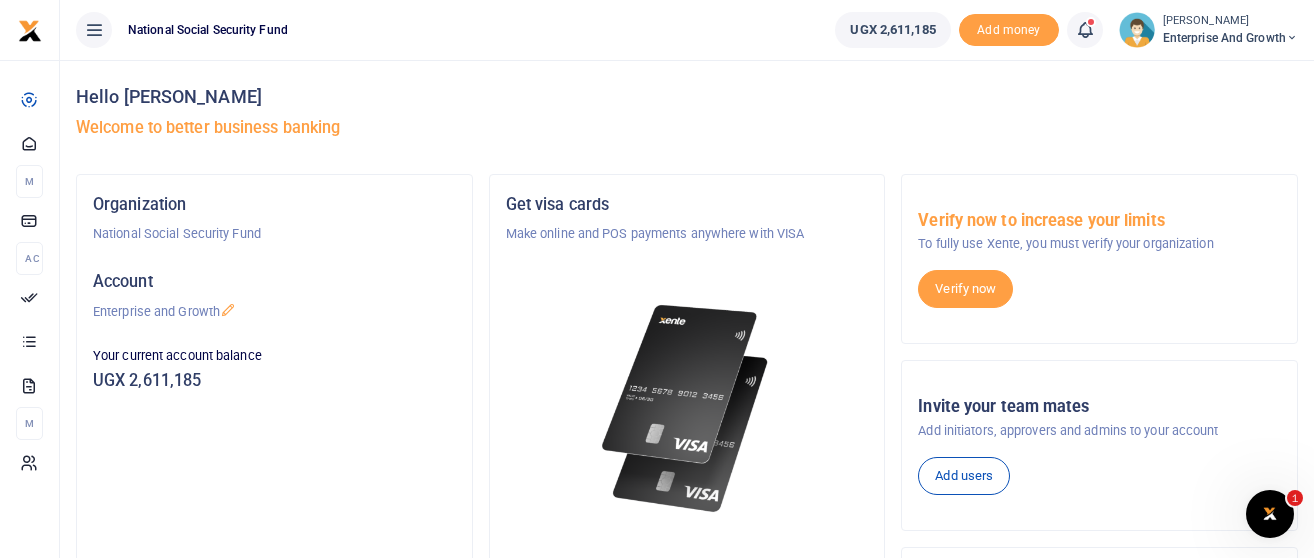 click at bounding box center [1085, 30] 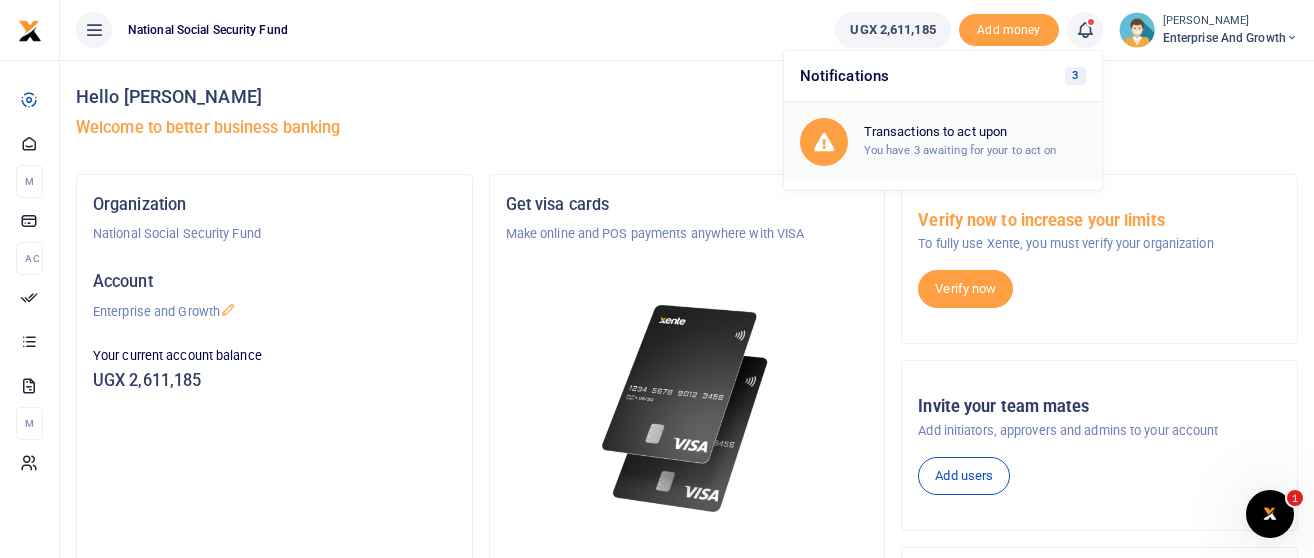 click on "Transactions to act upon" at bounding box center [975, 132] 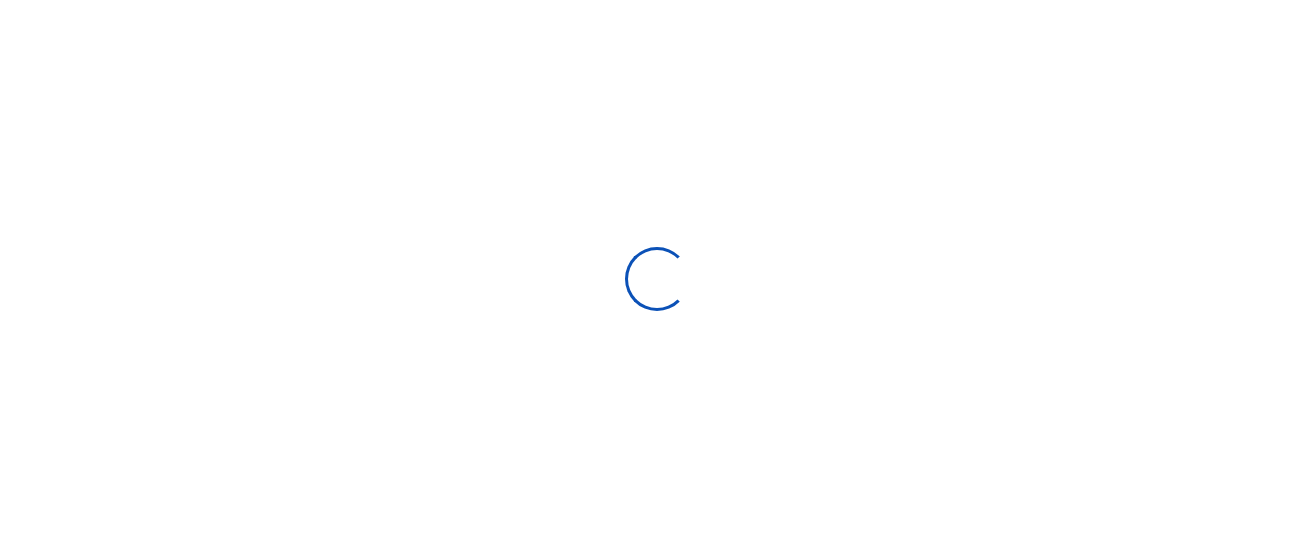 scroll, scrollTop: 0, scrollLeft: 0, axis: both 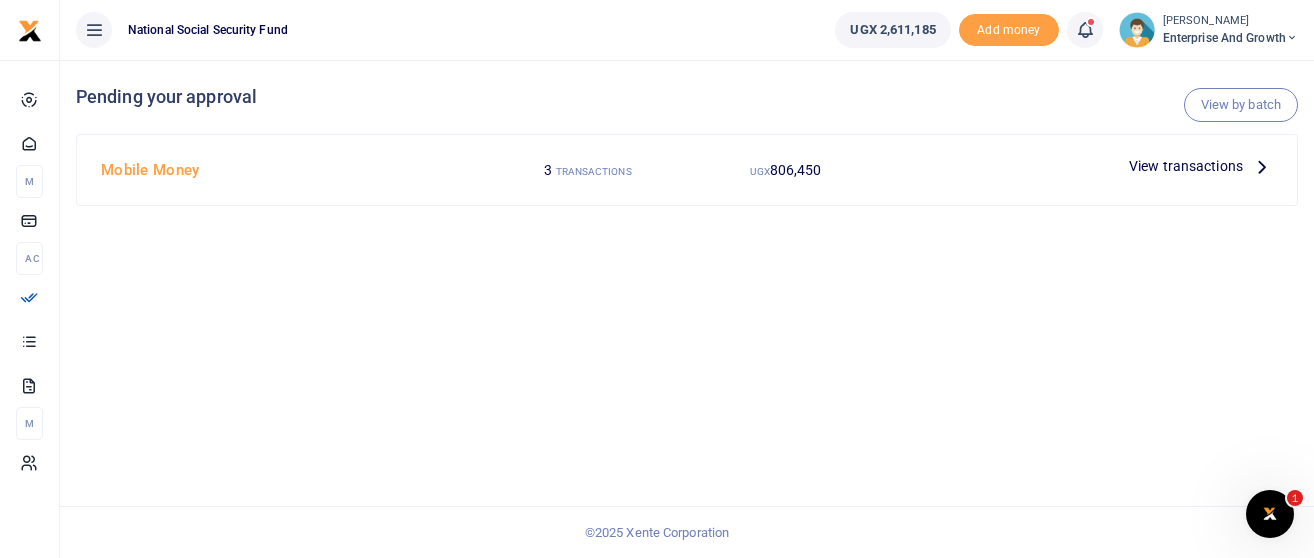 click on "View transactions" at bounding box center (1186, 166) 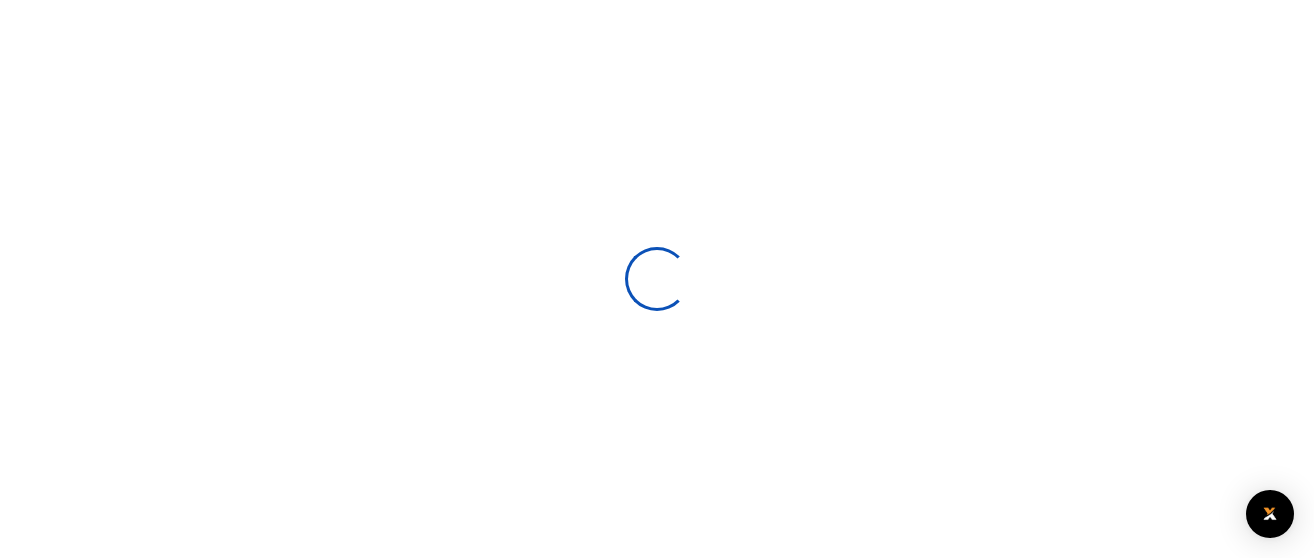 scroll, scrollTop: 0, scrollLeft: 0, axis: both 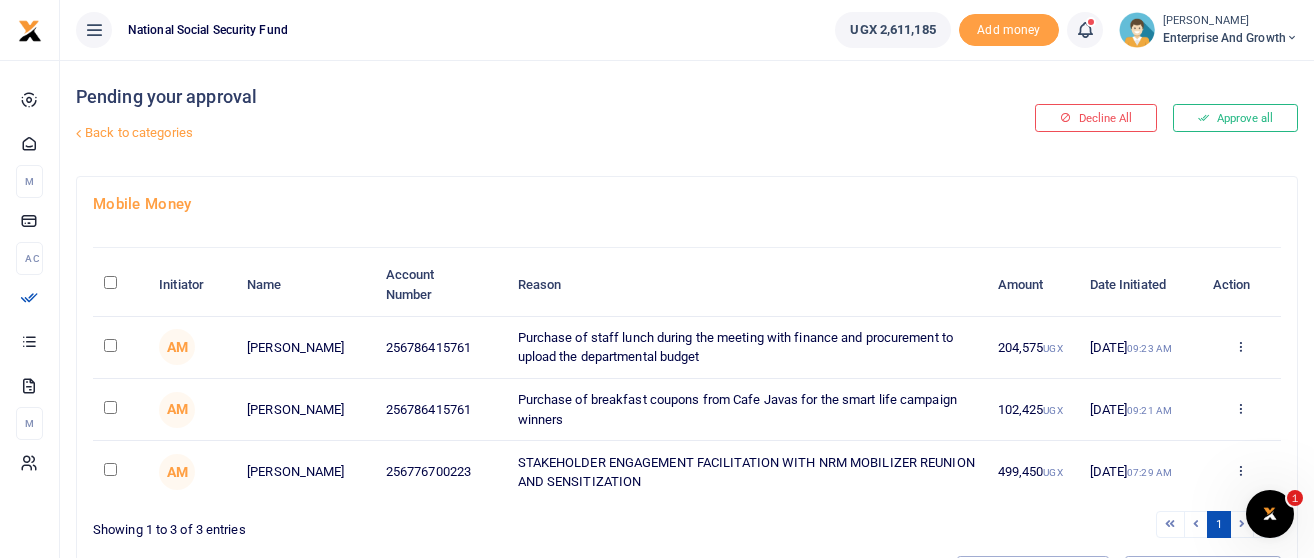 click at bounding box center [120, 348] 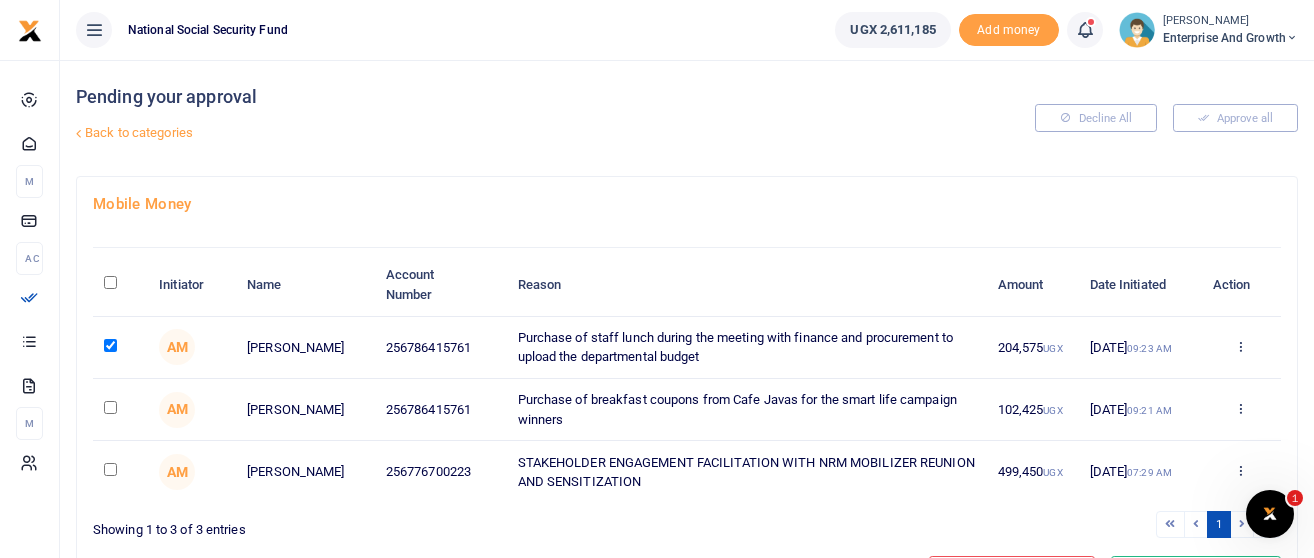 click at bounding box center [110, 407] 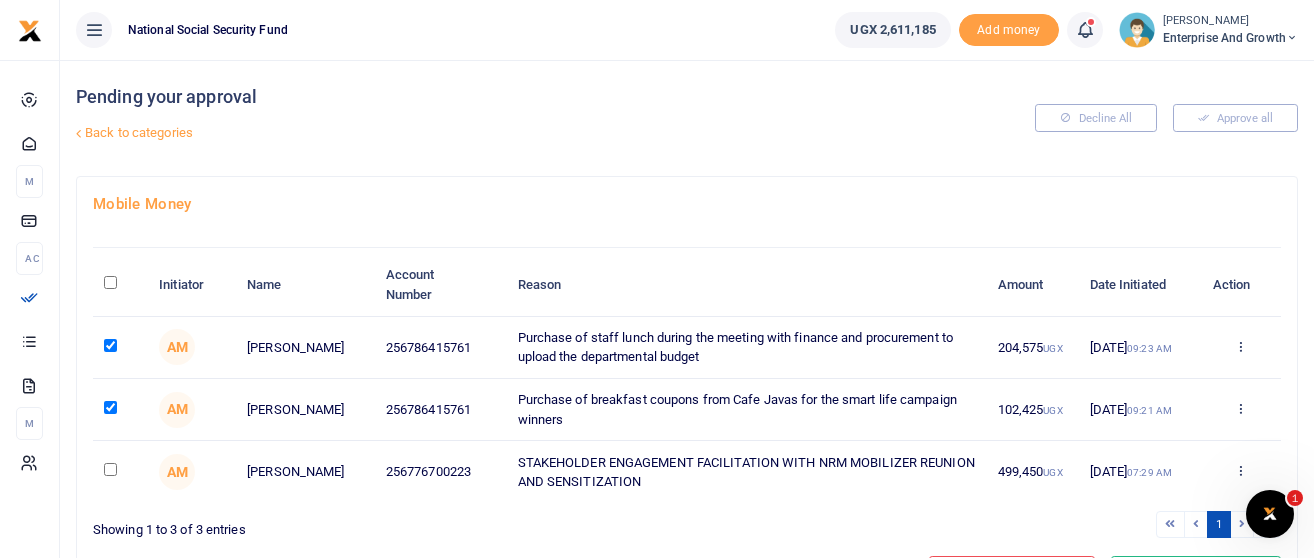 click at bounding box center [110, 469] 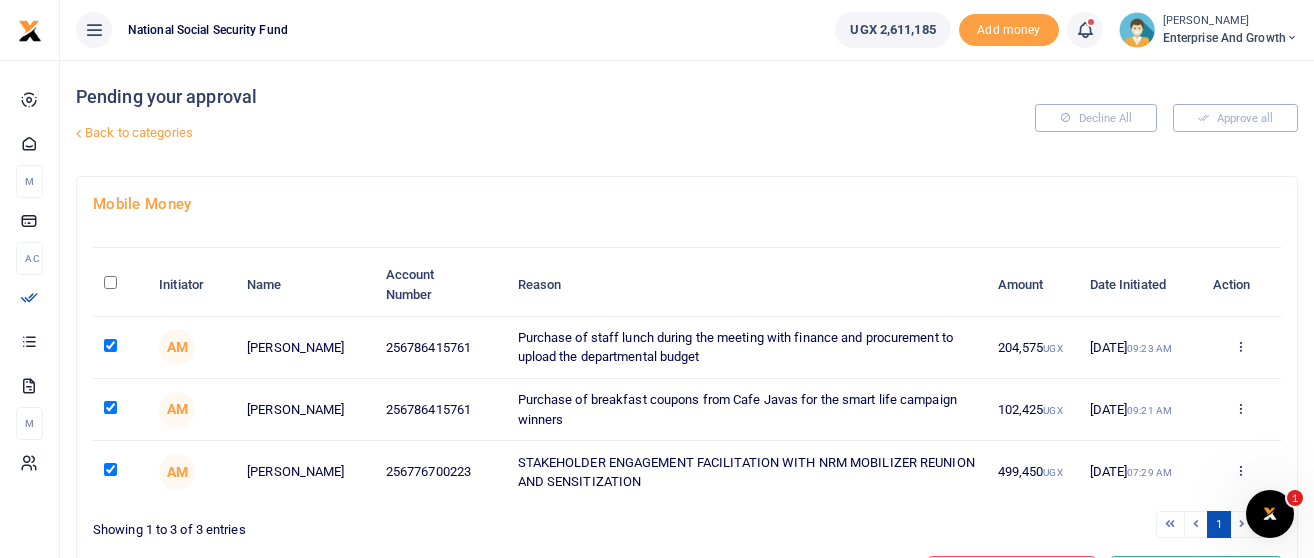 scroll, scrollTop: 110, scrollLeft: 0, axis: vertical 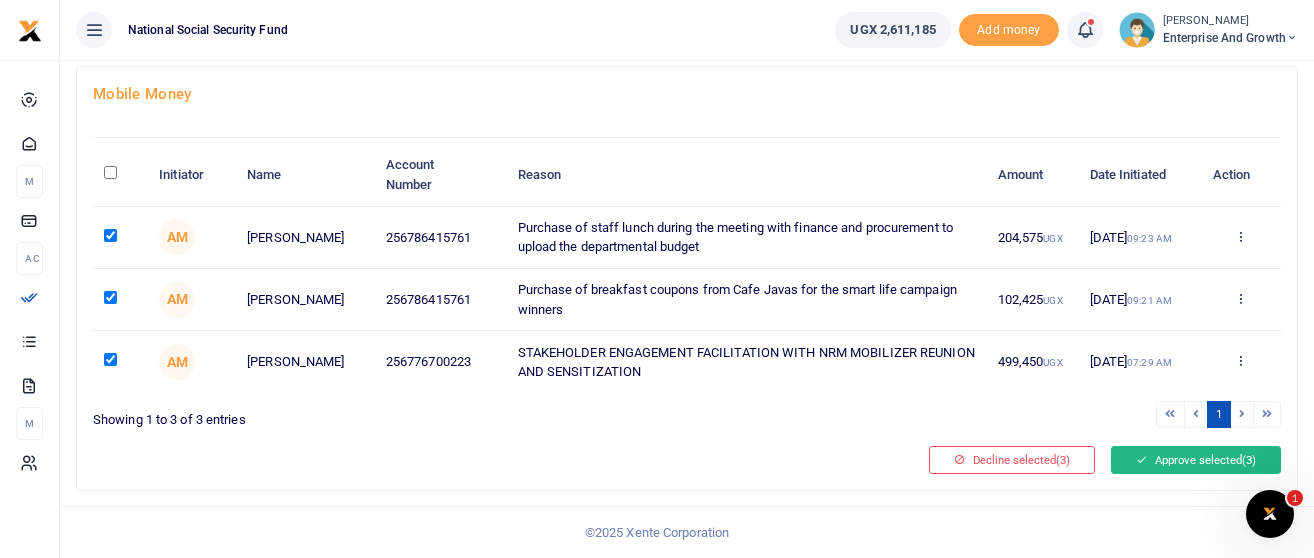 click on "Approve selected  (3)" at bounding box center [1196, 460] 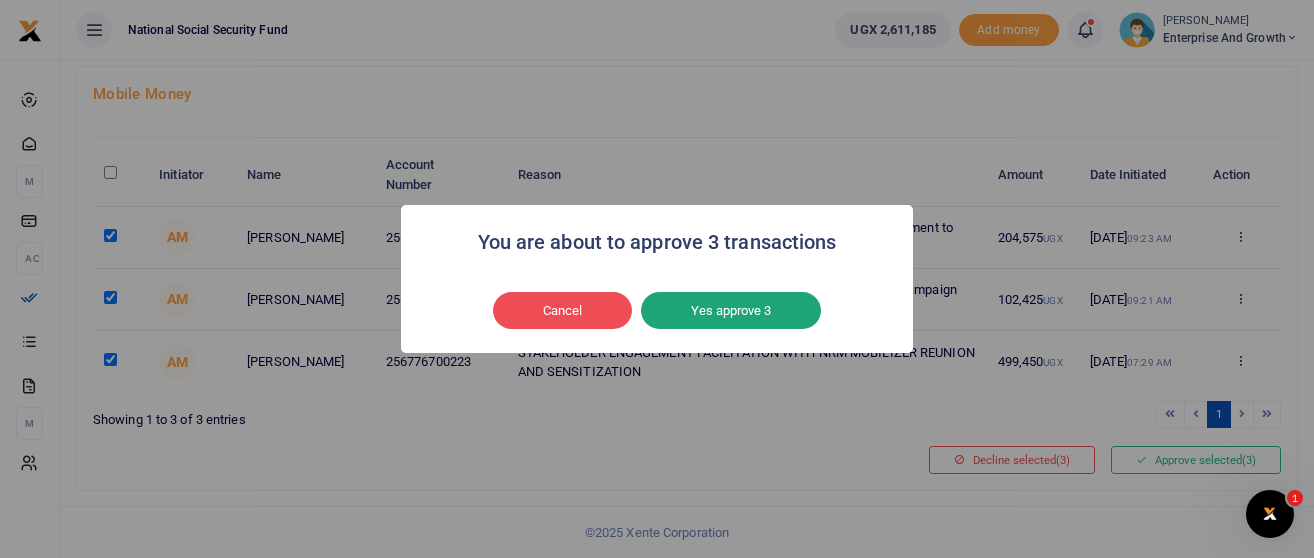 click on "Yes approve 3" at bounding box center [731, 311] 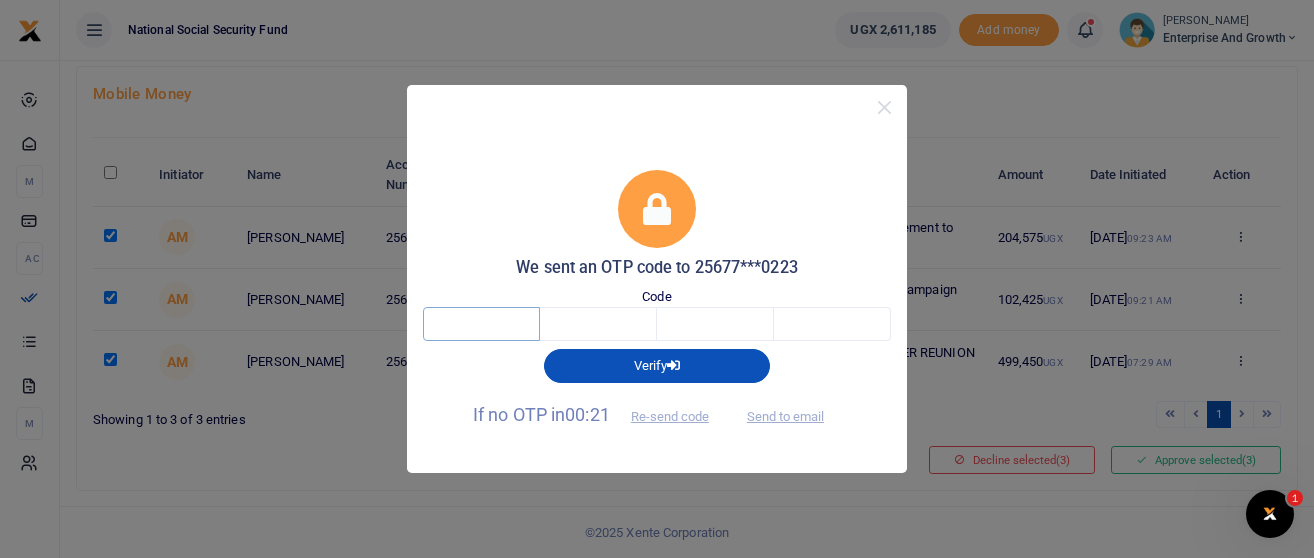 click at bounding box center (481, 324) 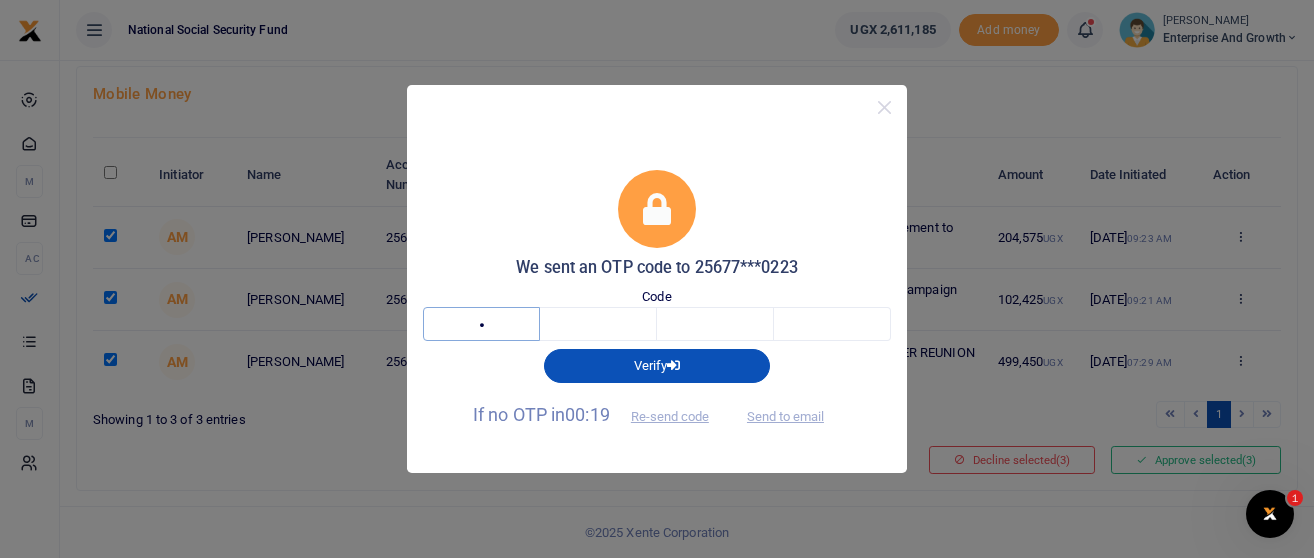 type on "4" 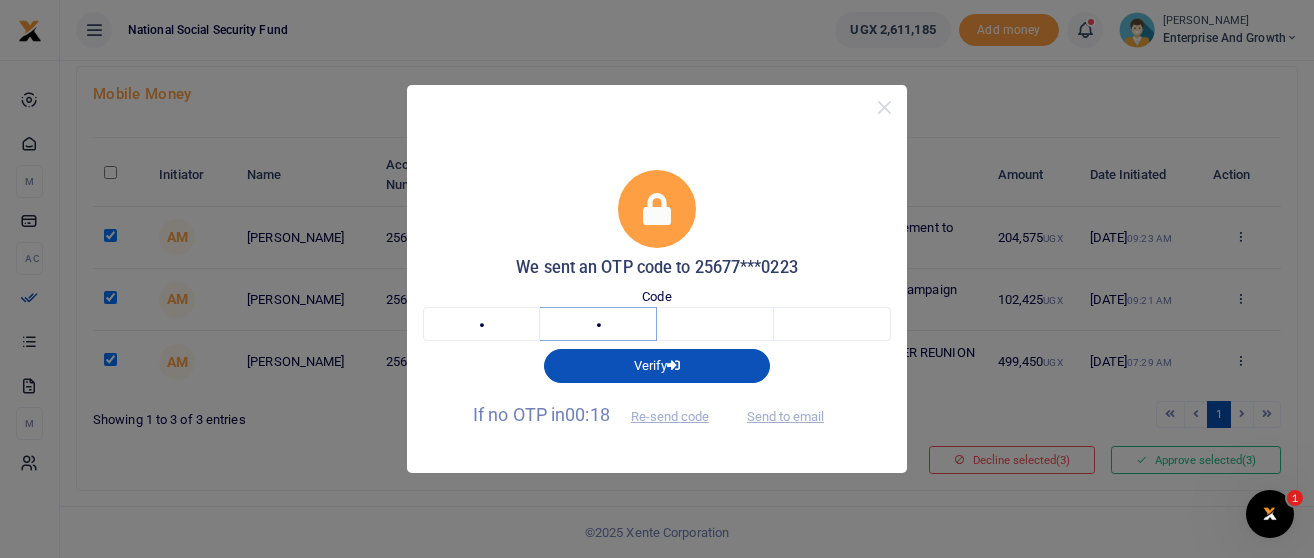 type on "9" 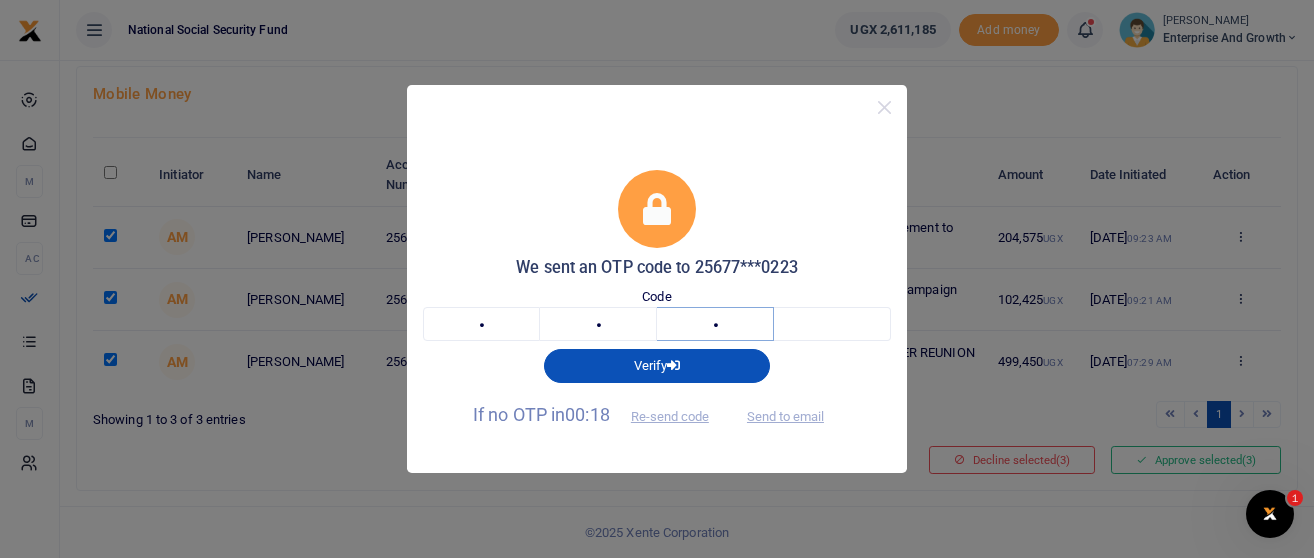 type on "4" 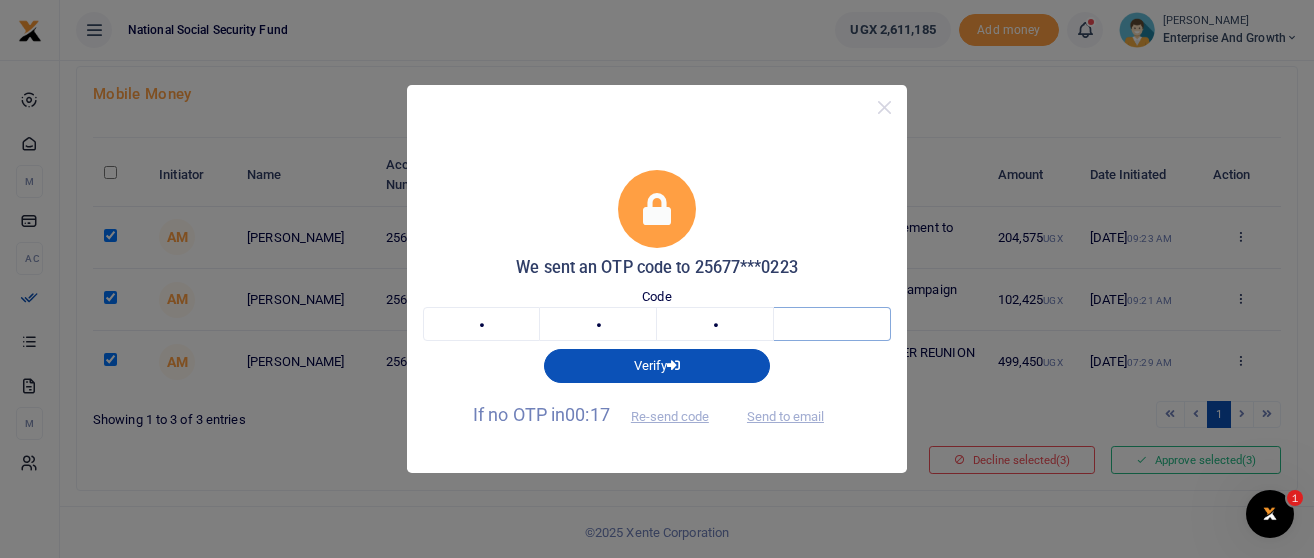 type on "8" 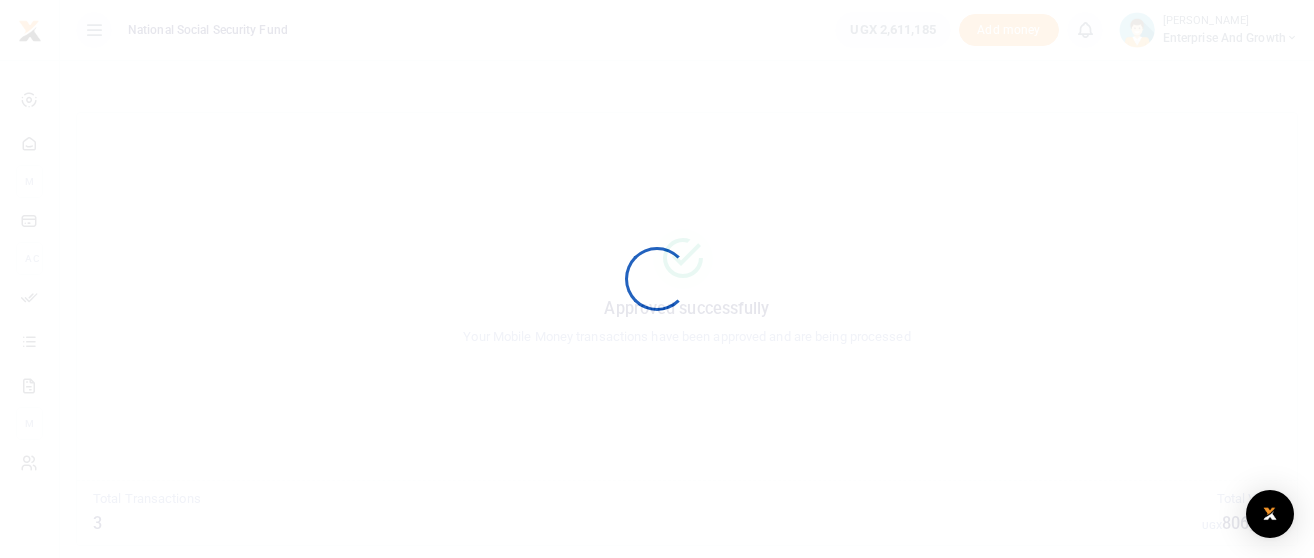 scroll, scrollTop: 0, scrollLeft: 0, axis: both 